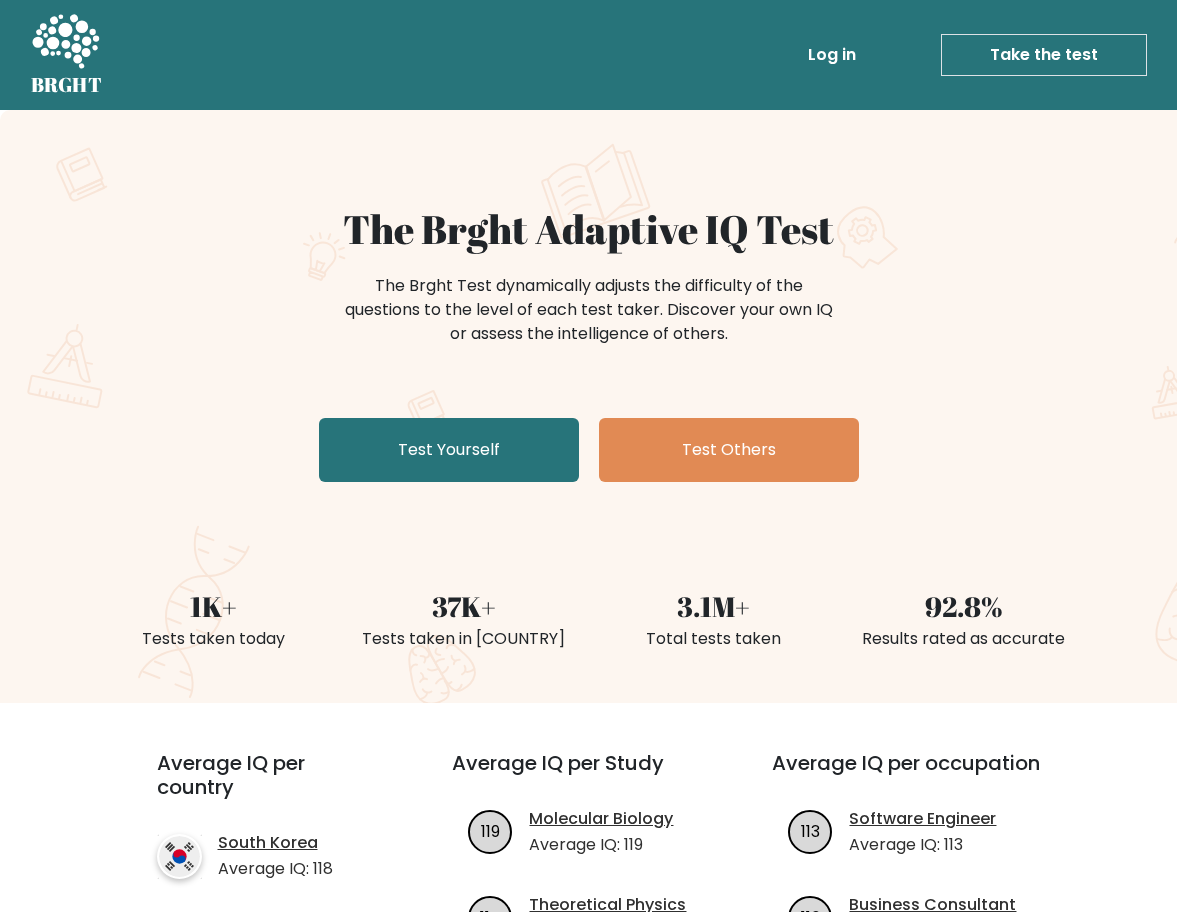 scroll, scrollTop: 0, scrollLeft: 0, axis: both 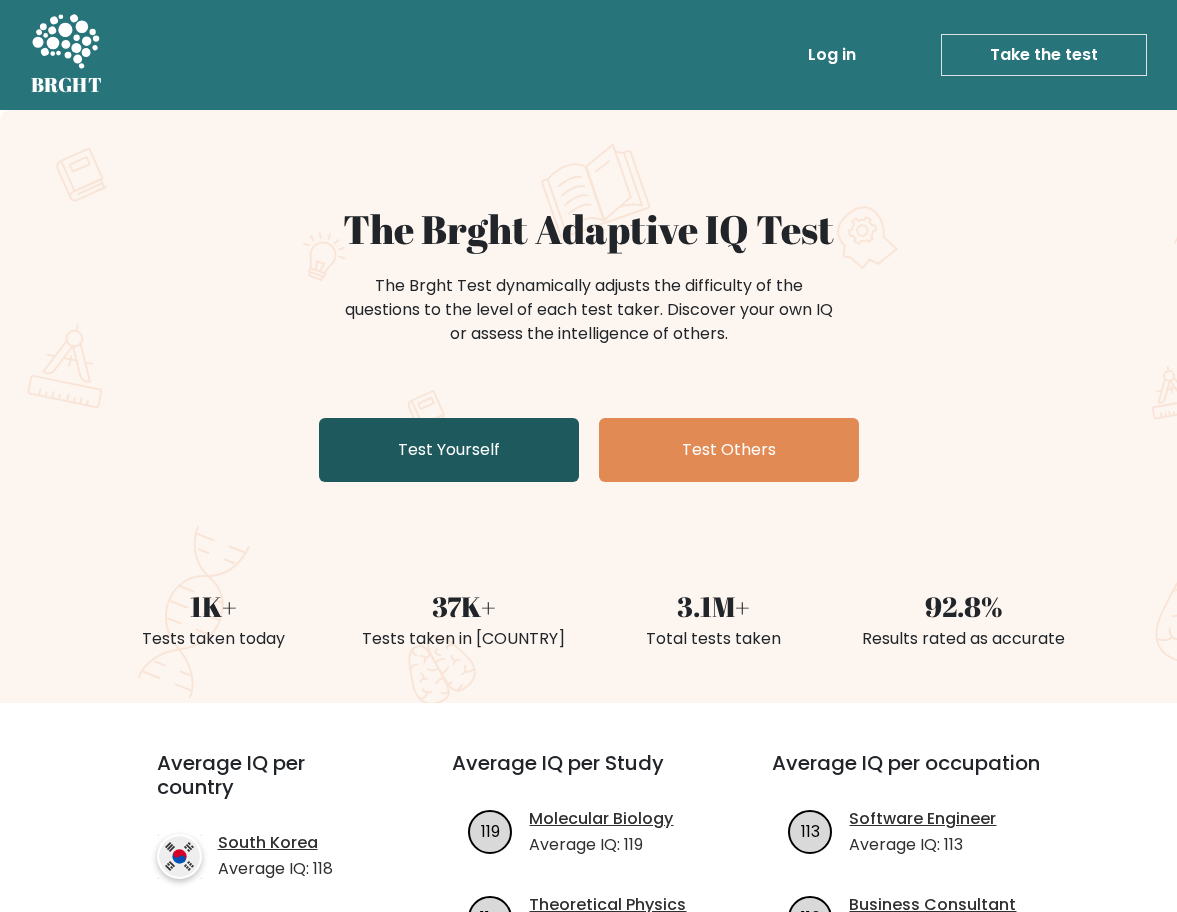 click on "Test Yourself" at bounding box center [449, 450] 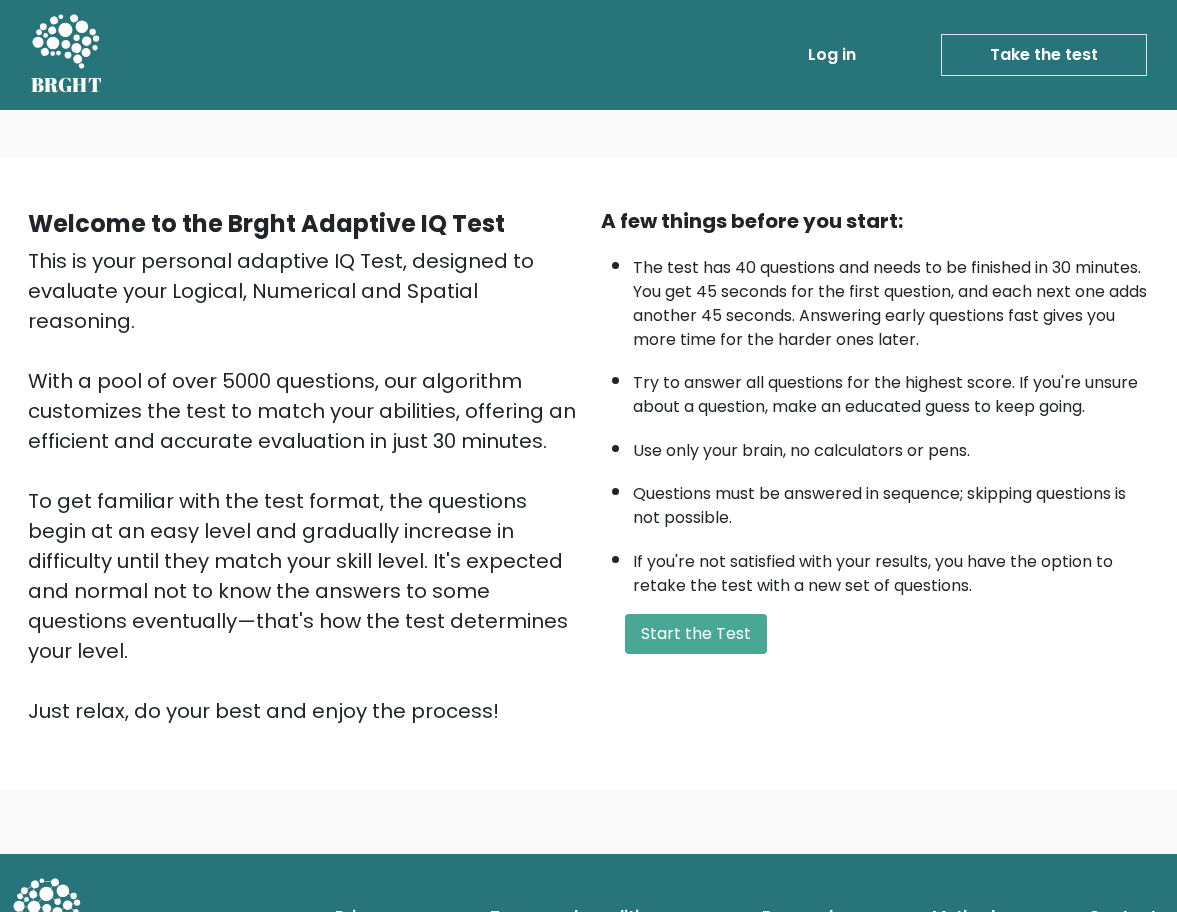 scroll, scrollTop: 0, scrollLeft: 0, axis: both 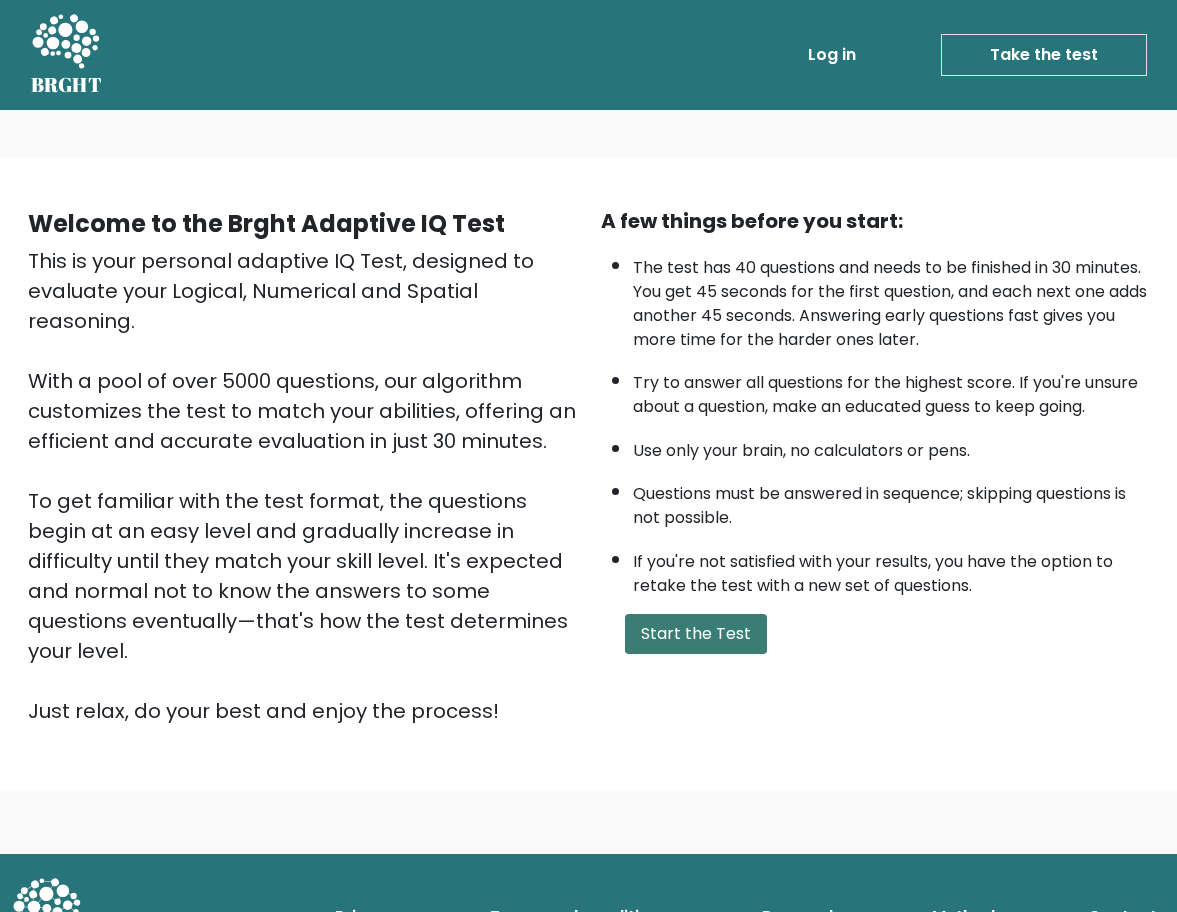 click on "Start the Test" at bounding box center (696, 634) 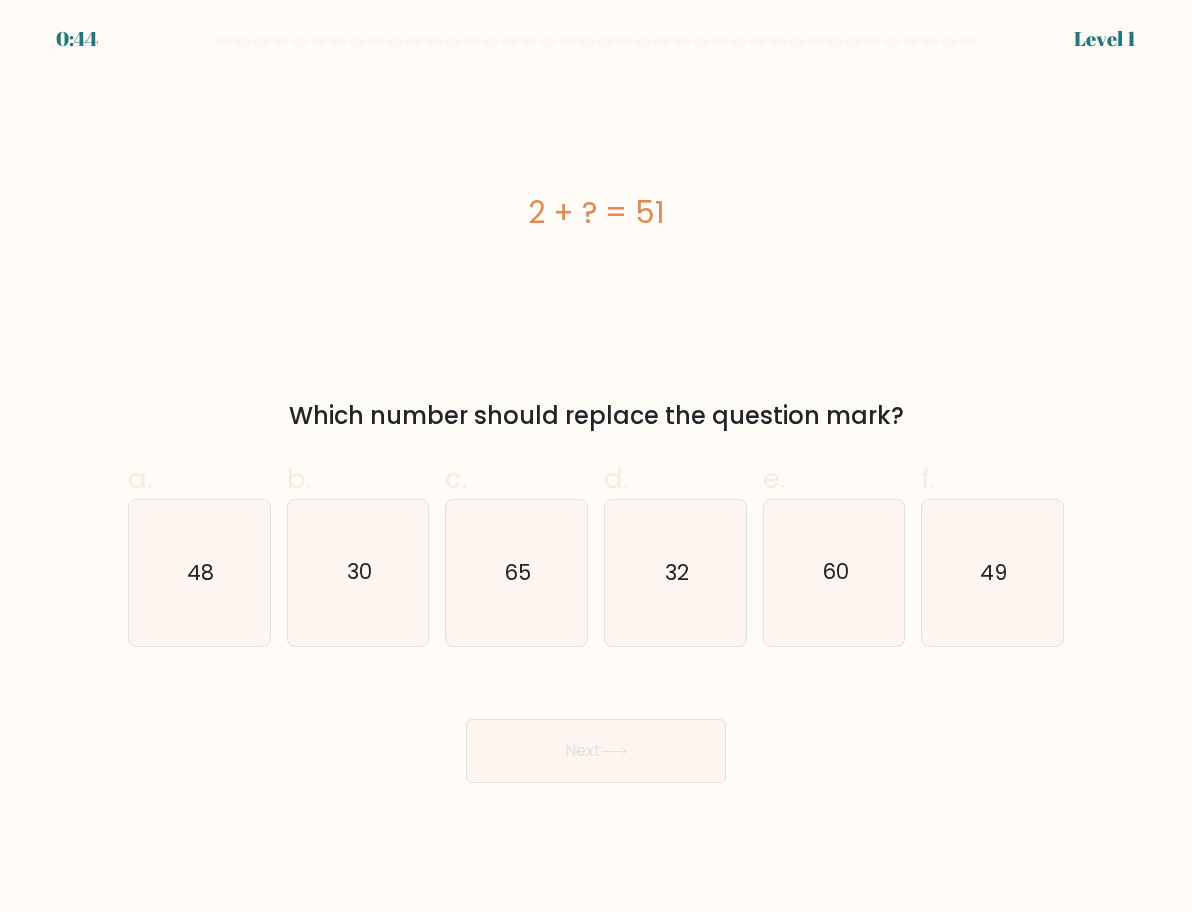 scroll, scrollTop: 0, scrollLeft: 0, axis: both 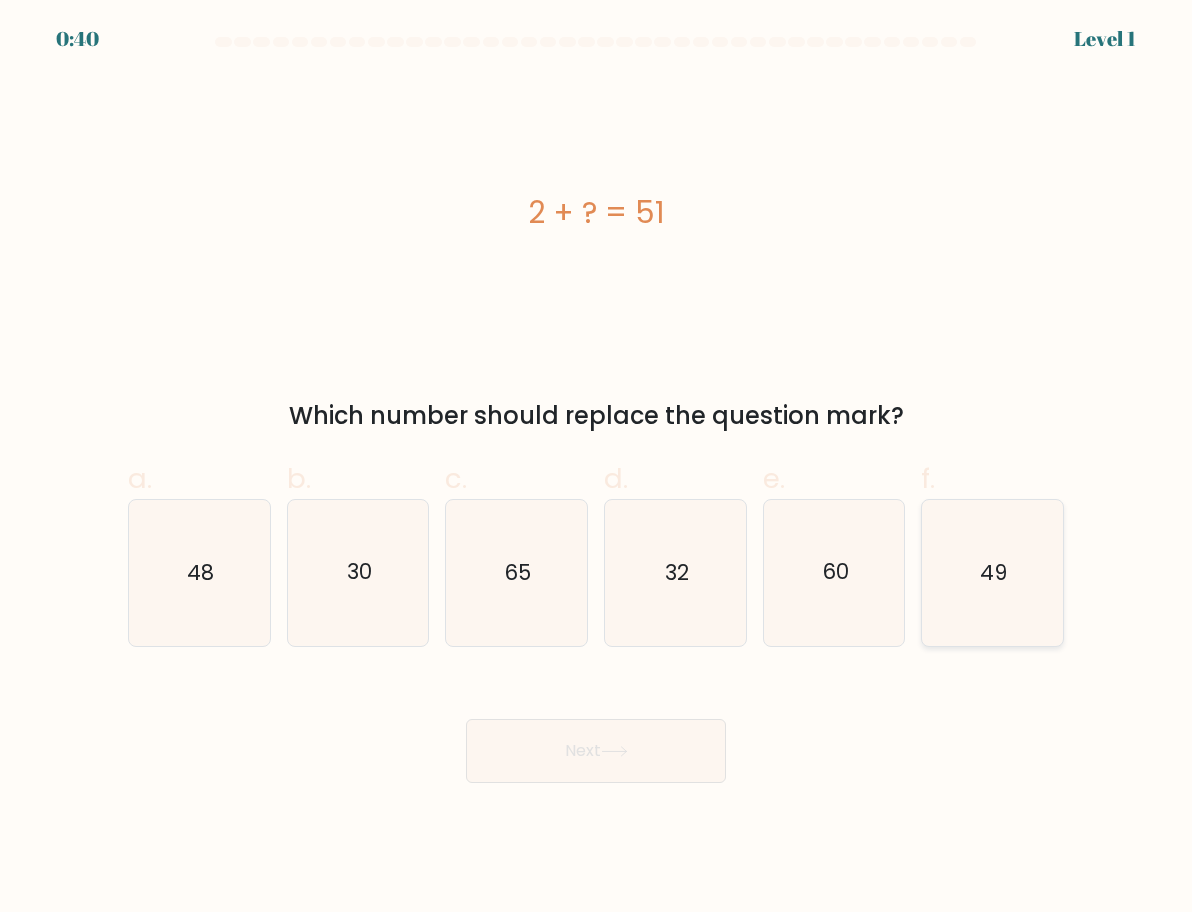click on "49" at bounding box center [994, 572] 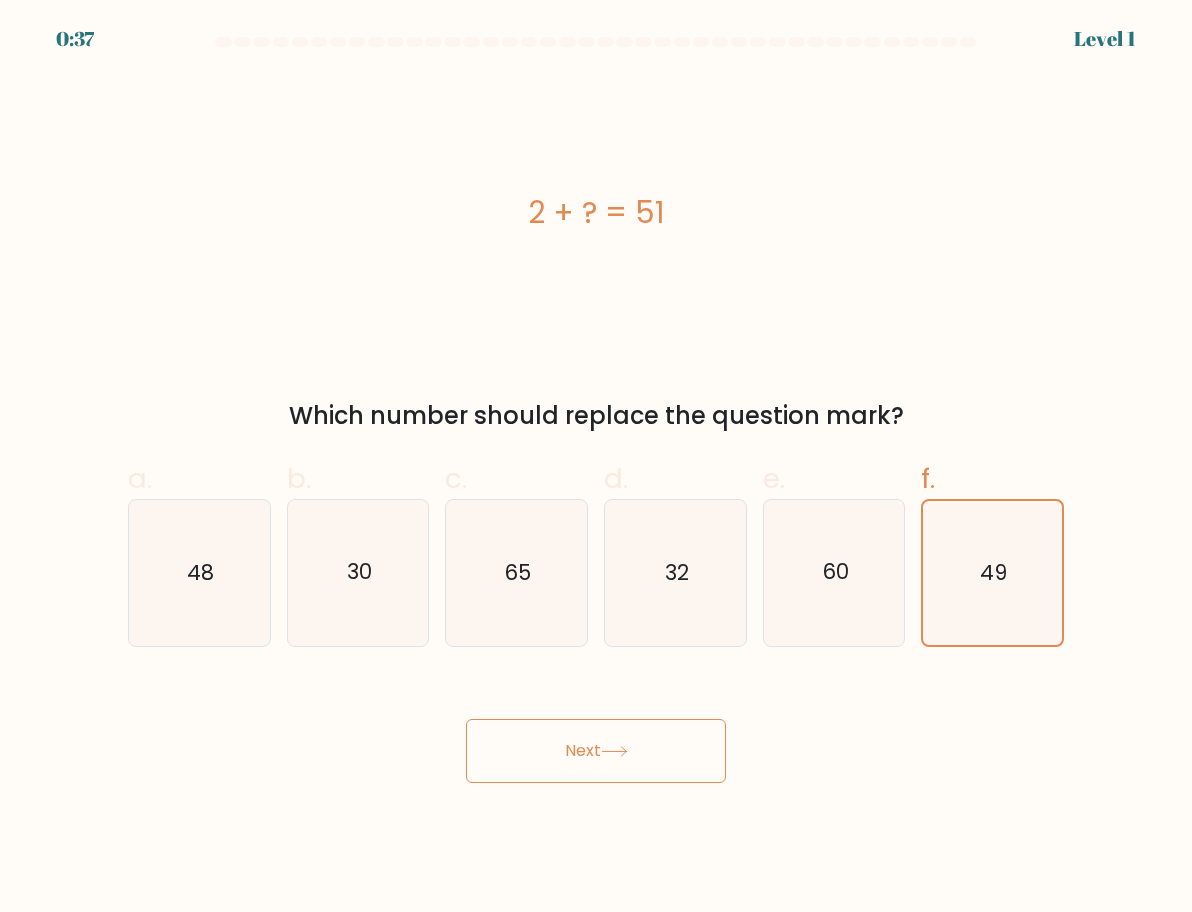 click on "Next" at bounding box center (596, 751) 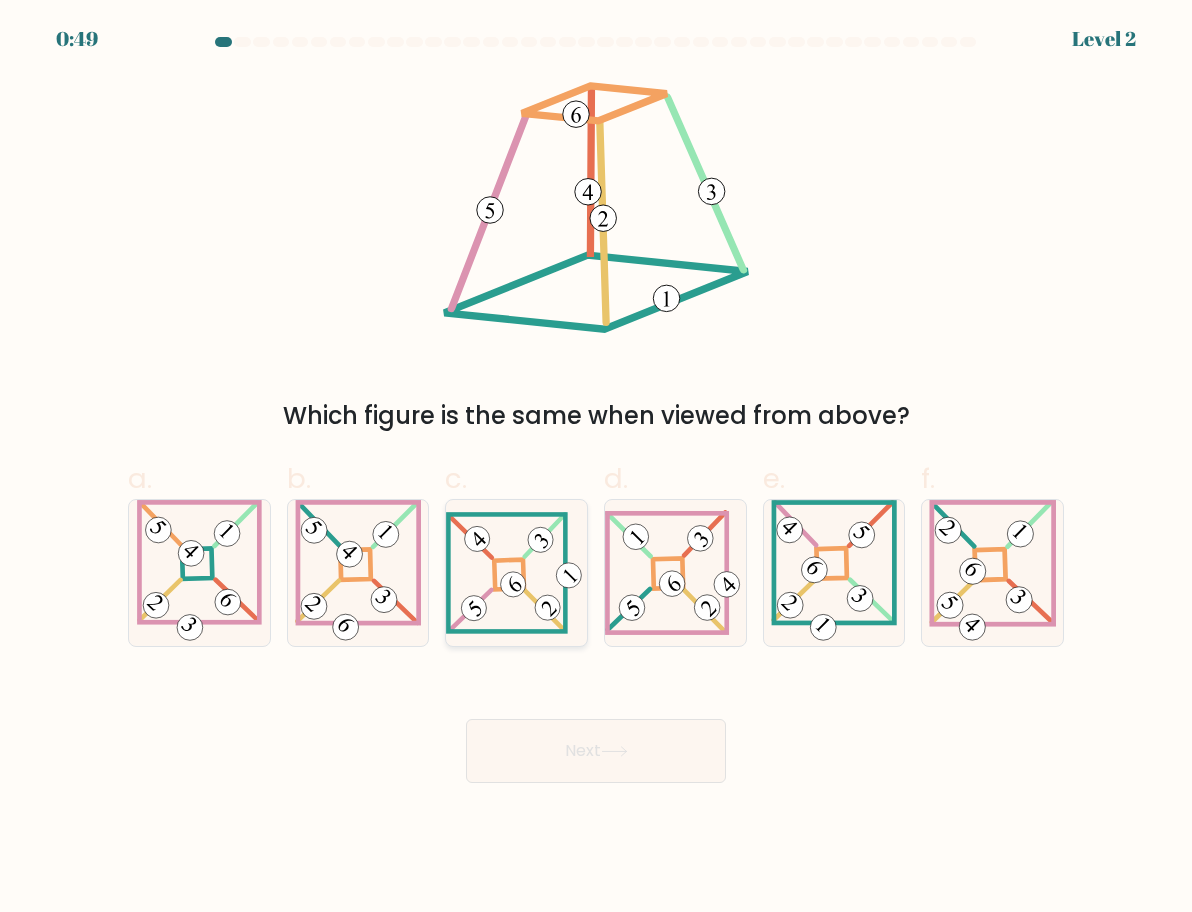 click at bounding box center (516, 572) 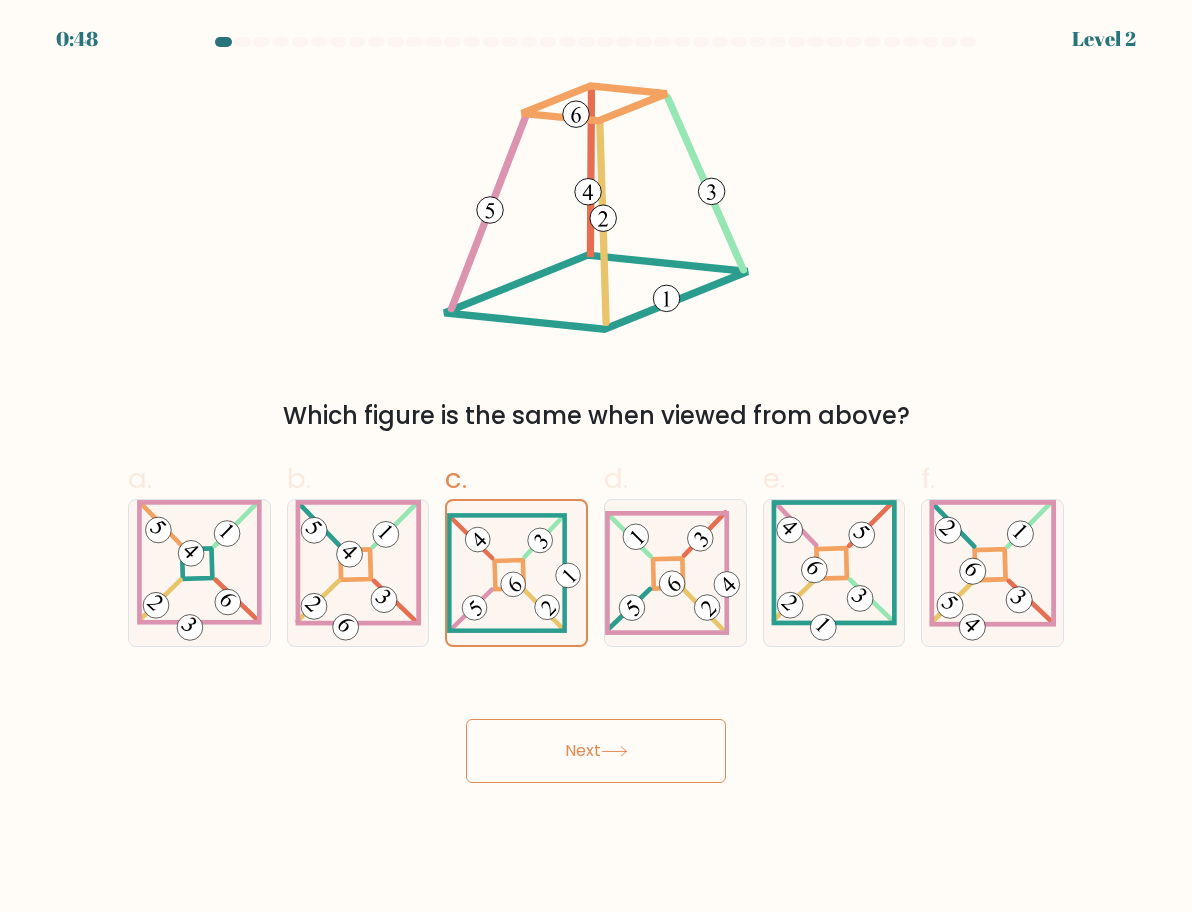 click on "Next" at bounding box center (596, 751) 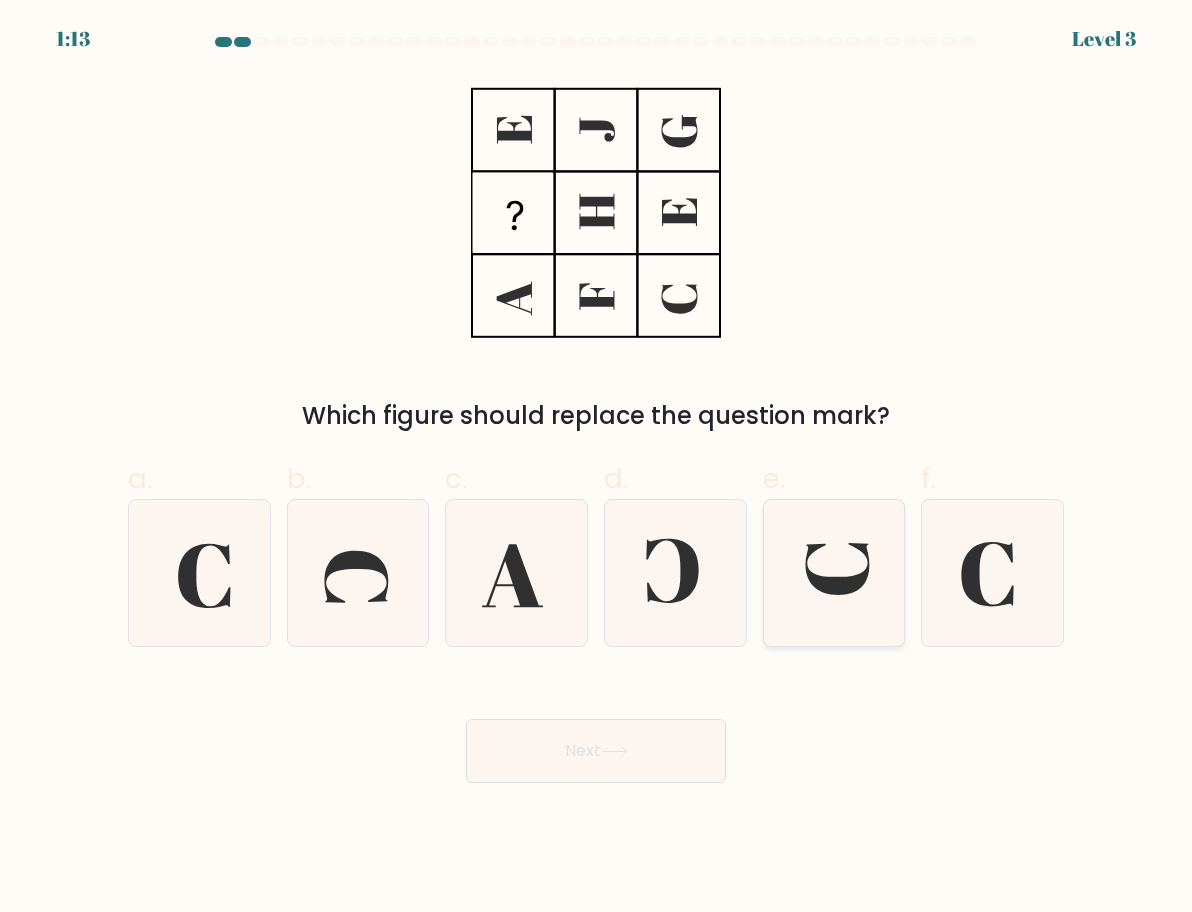 click at bounding box center [834, 572] 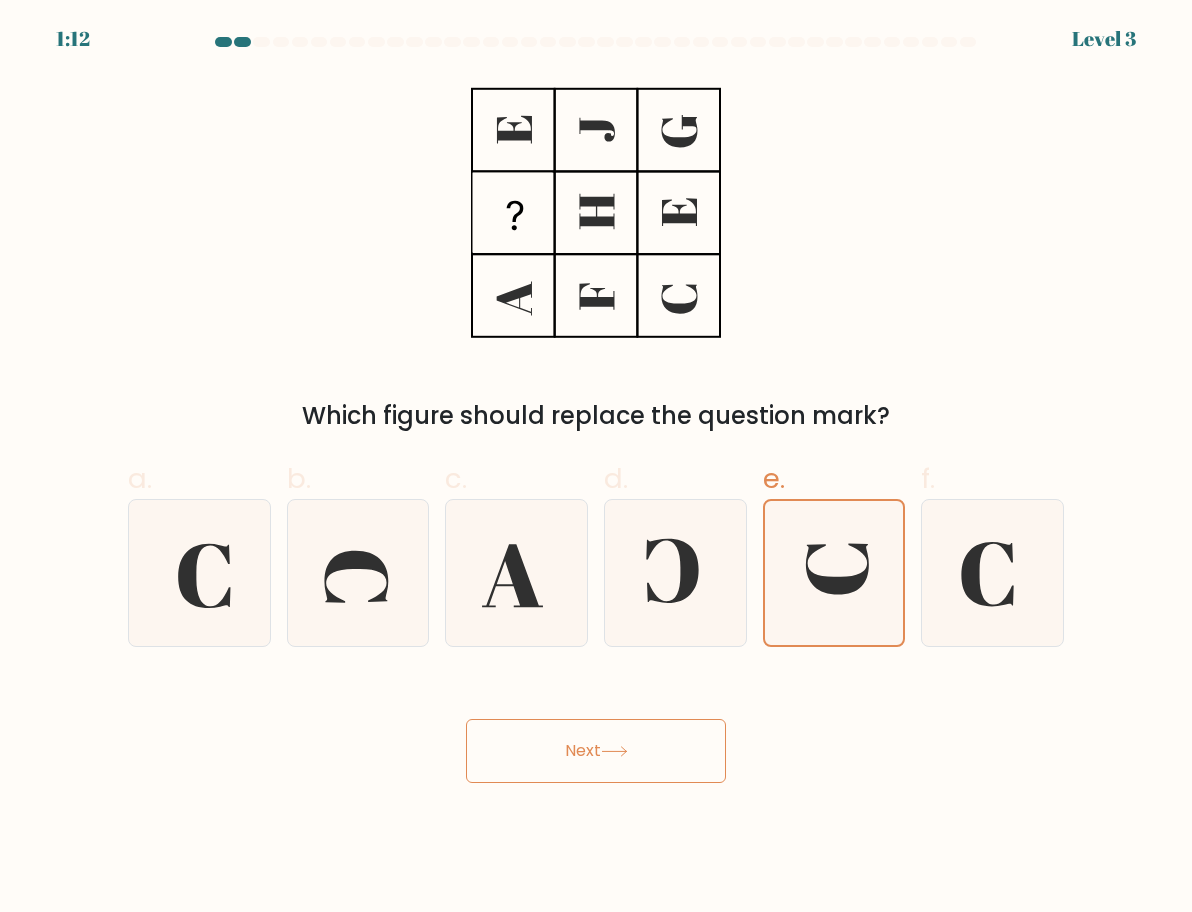 click on "Next" at bounding box center (596, 751) 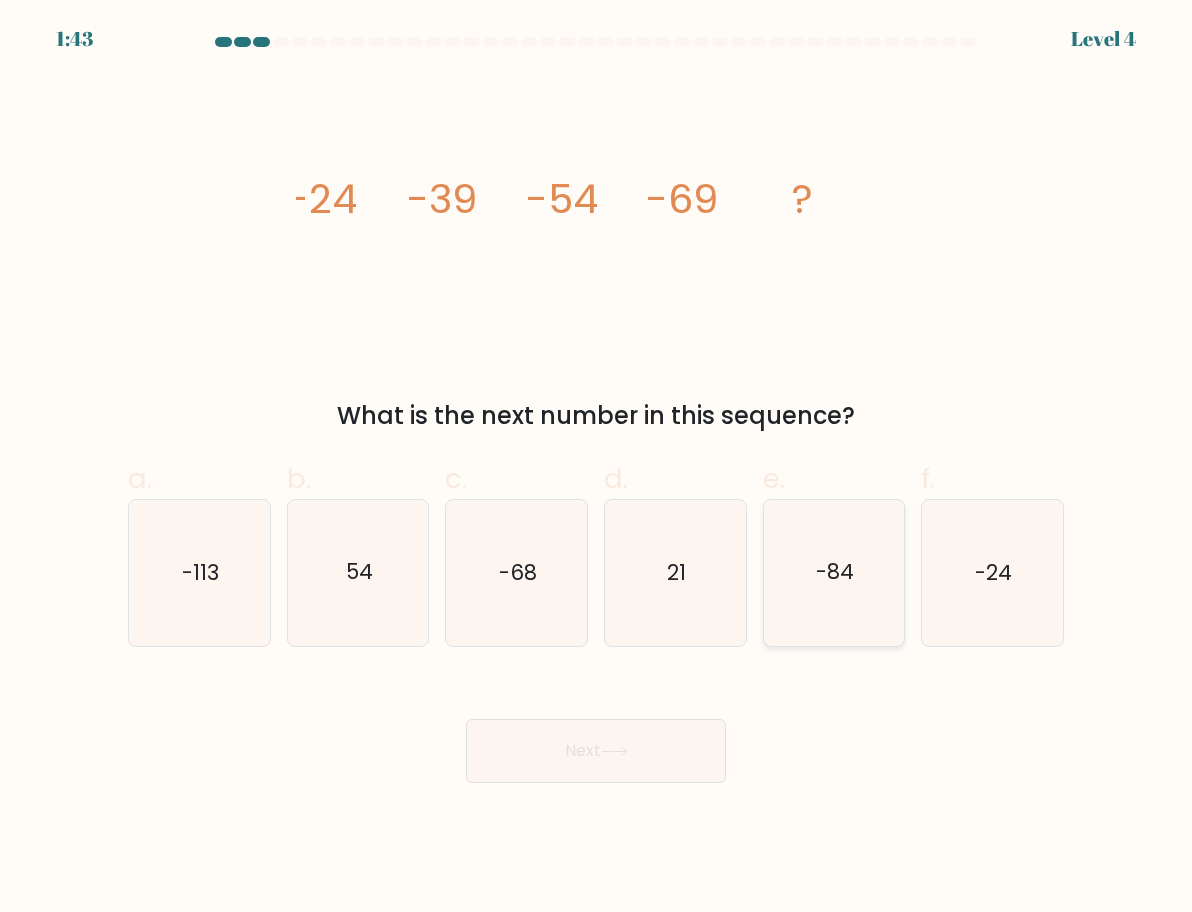 click on "-84" at bounding box center [834, 572] 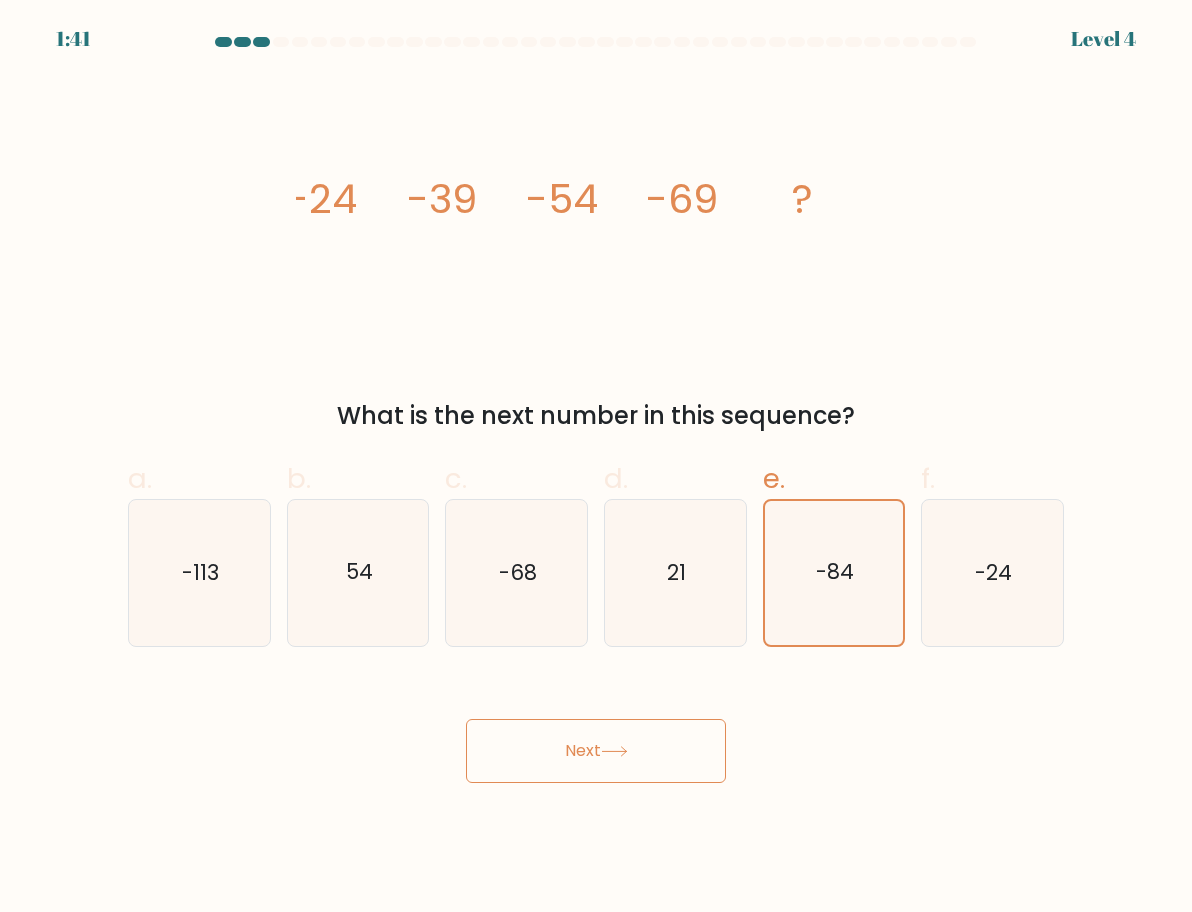 click on "Next" at bounding box center (596, 751) 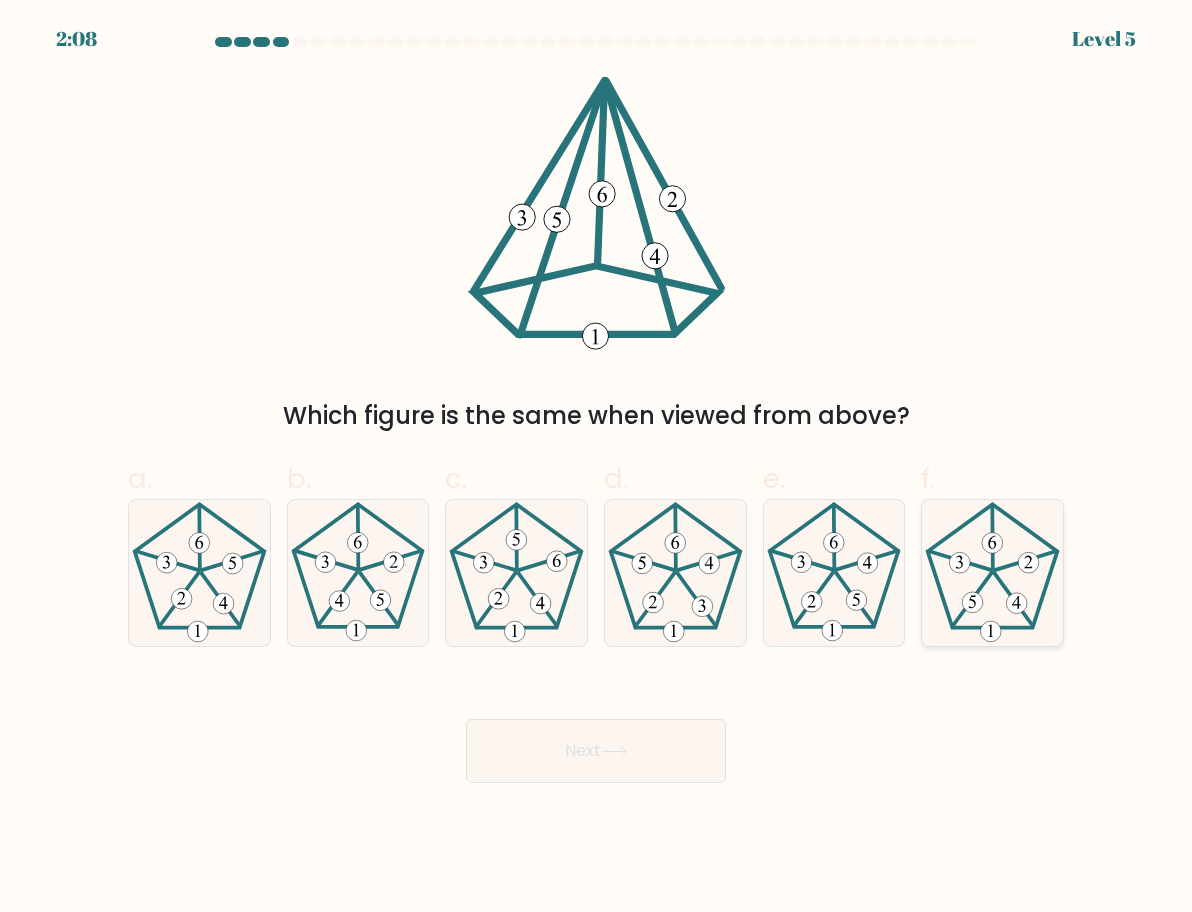 click at bounding box center [992, 572] 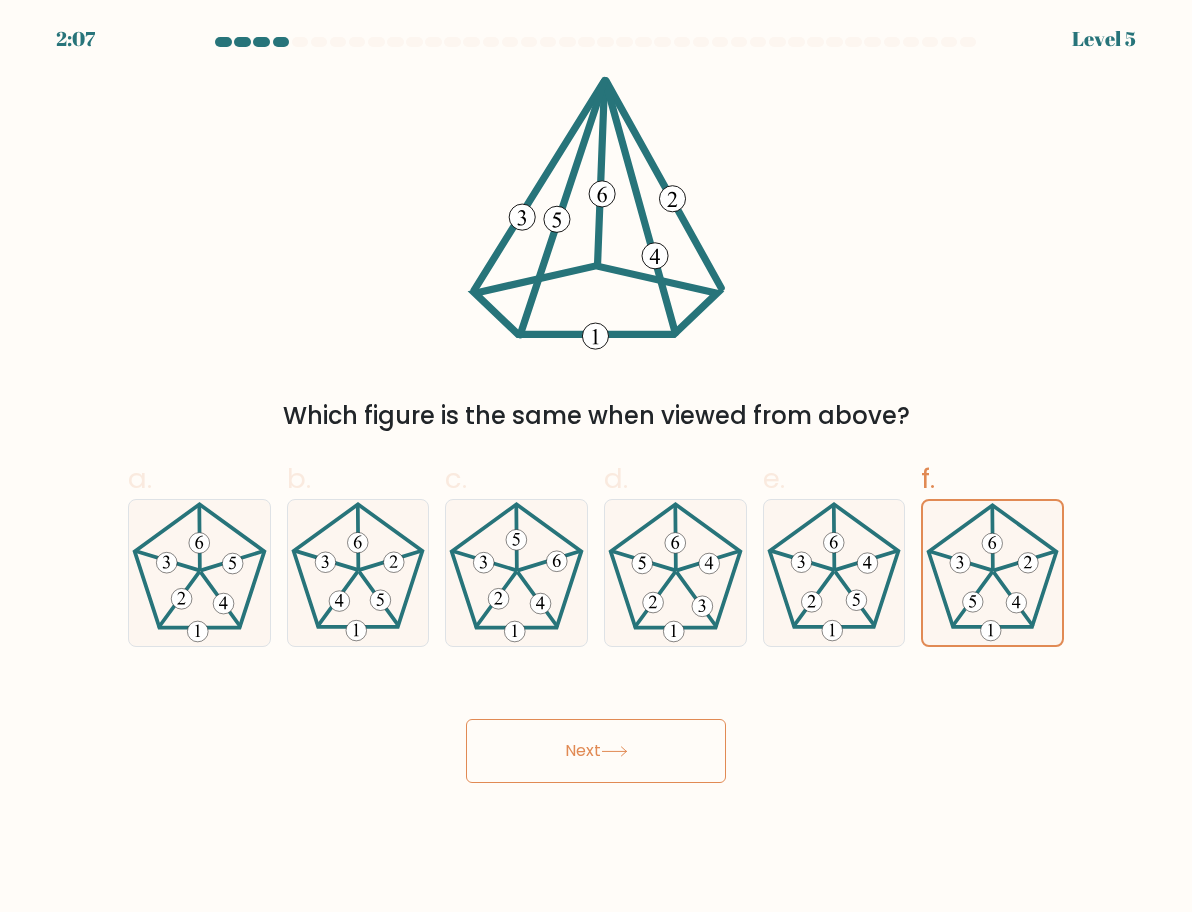 click on "Next" at bounding box center [596, 751] 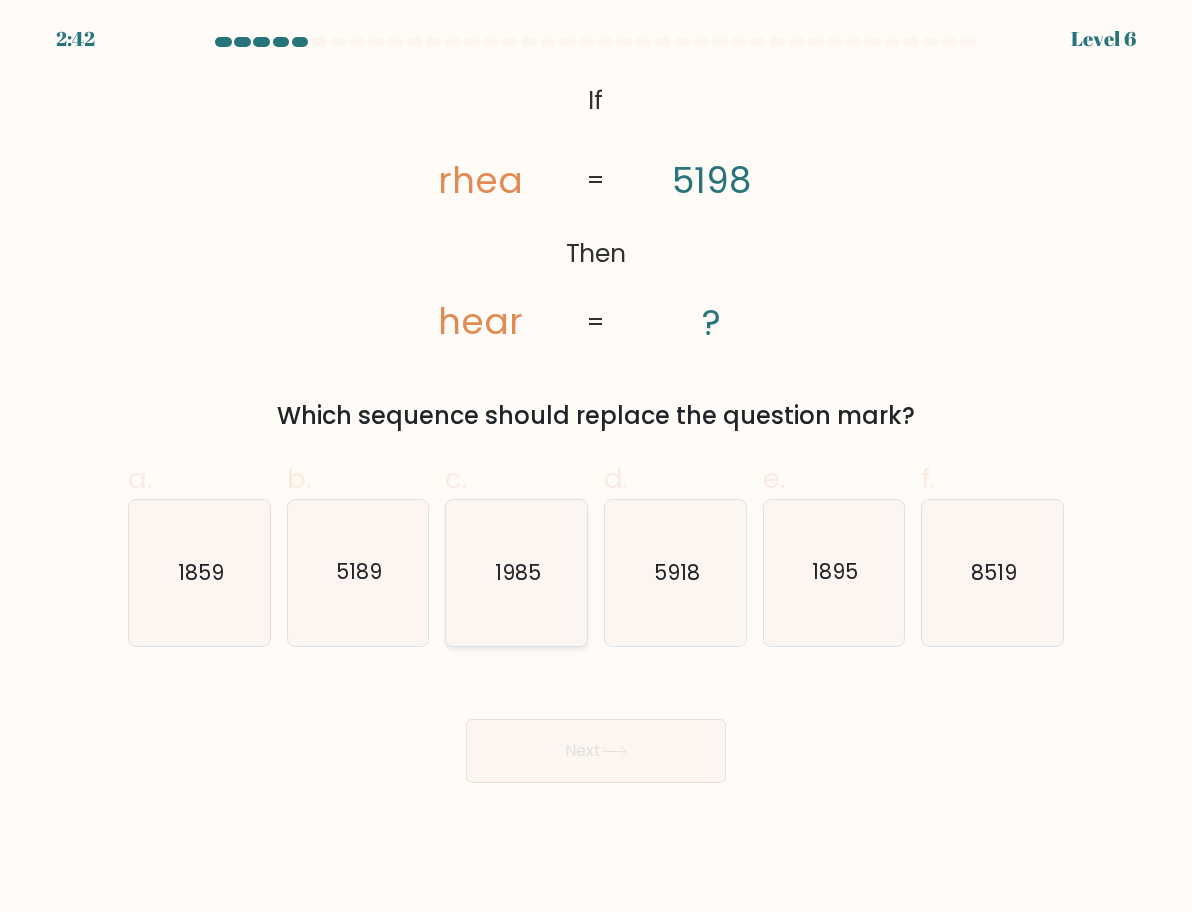 click on "1985" at bounding box center (518, 572) 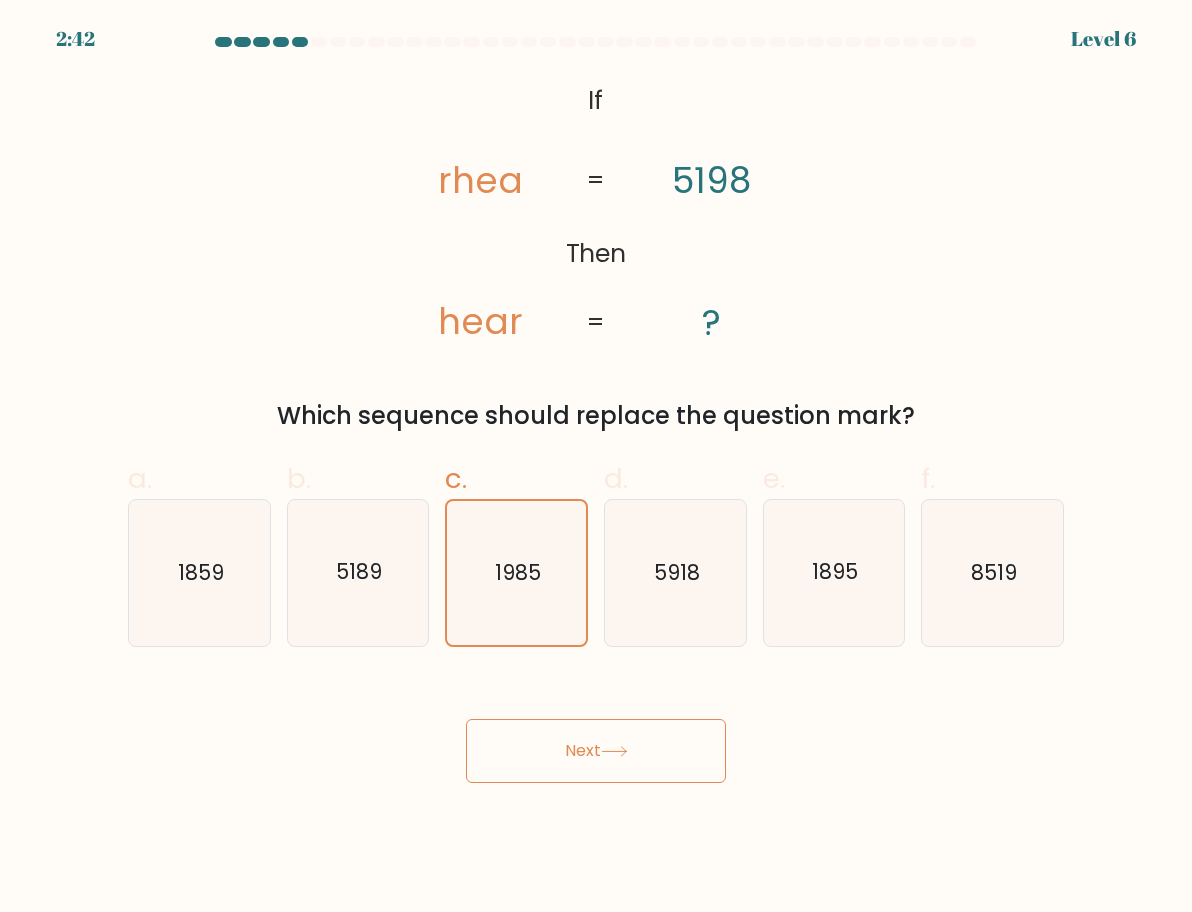 click on "Next" at bounding box center (596, 751) 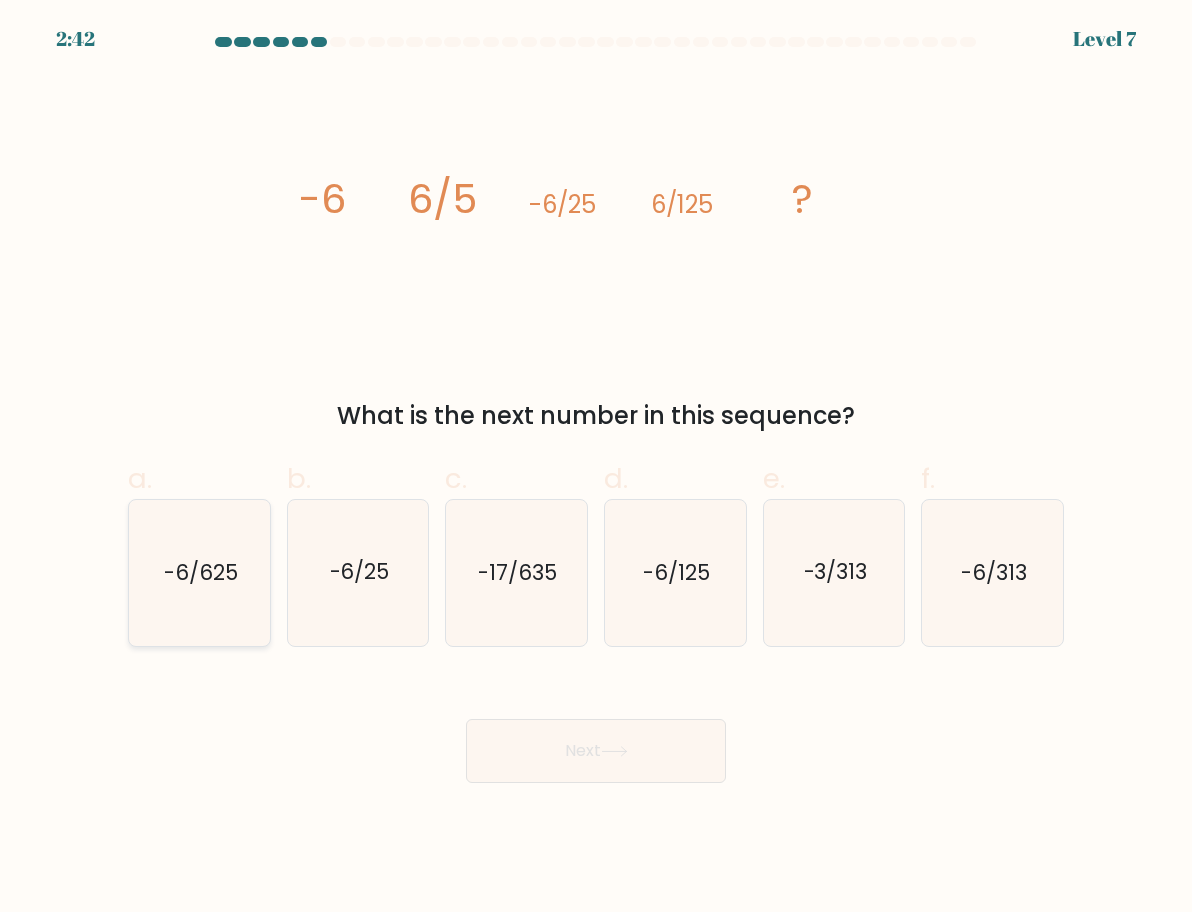 click on "-6/625" at bounding box center [199, 572] 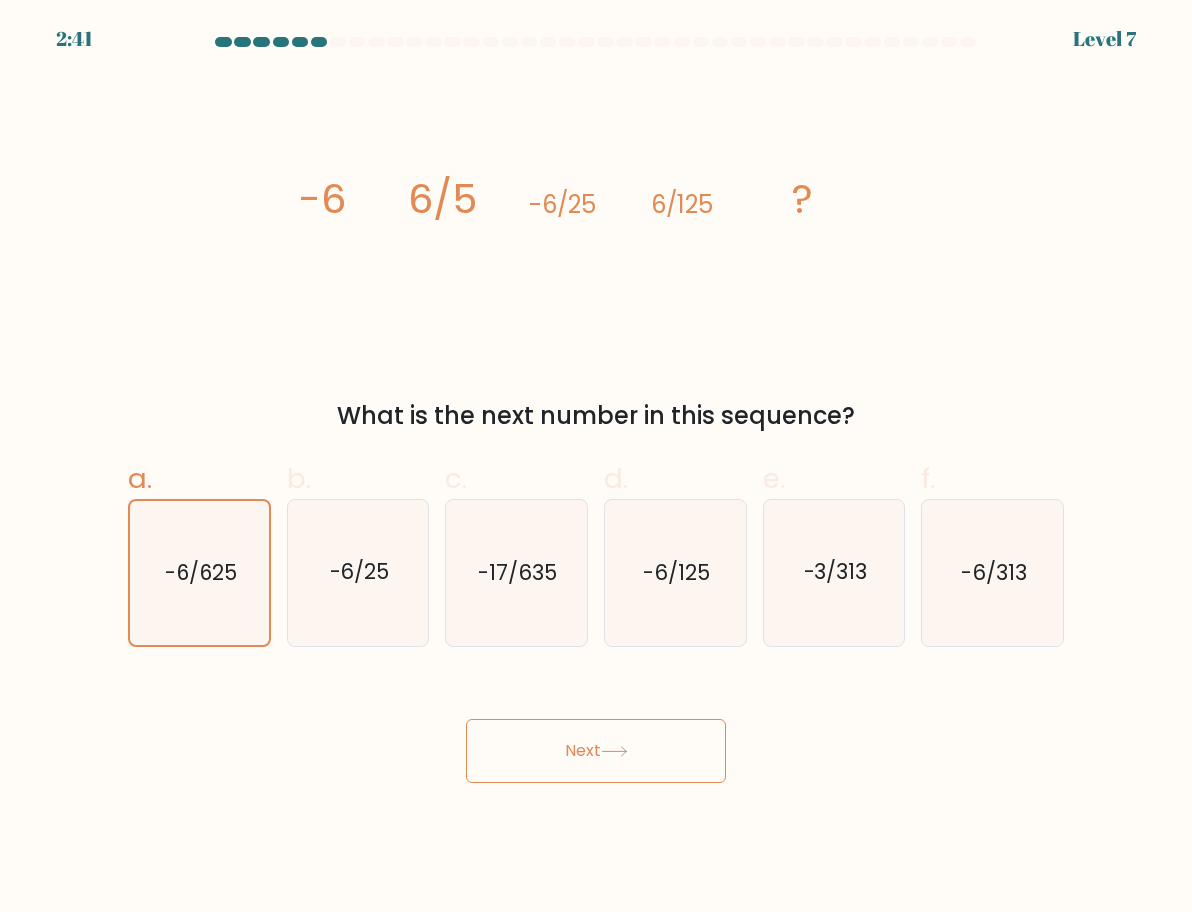 click on "Next" at bounding box center (596, 751) 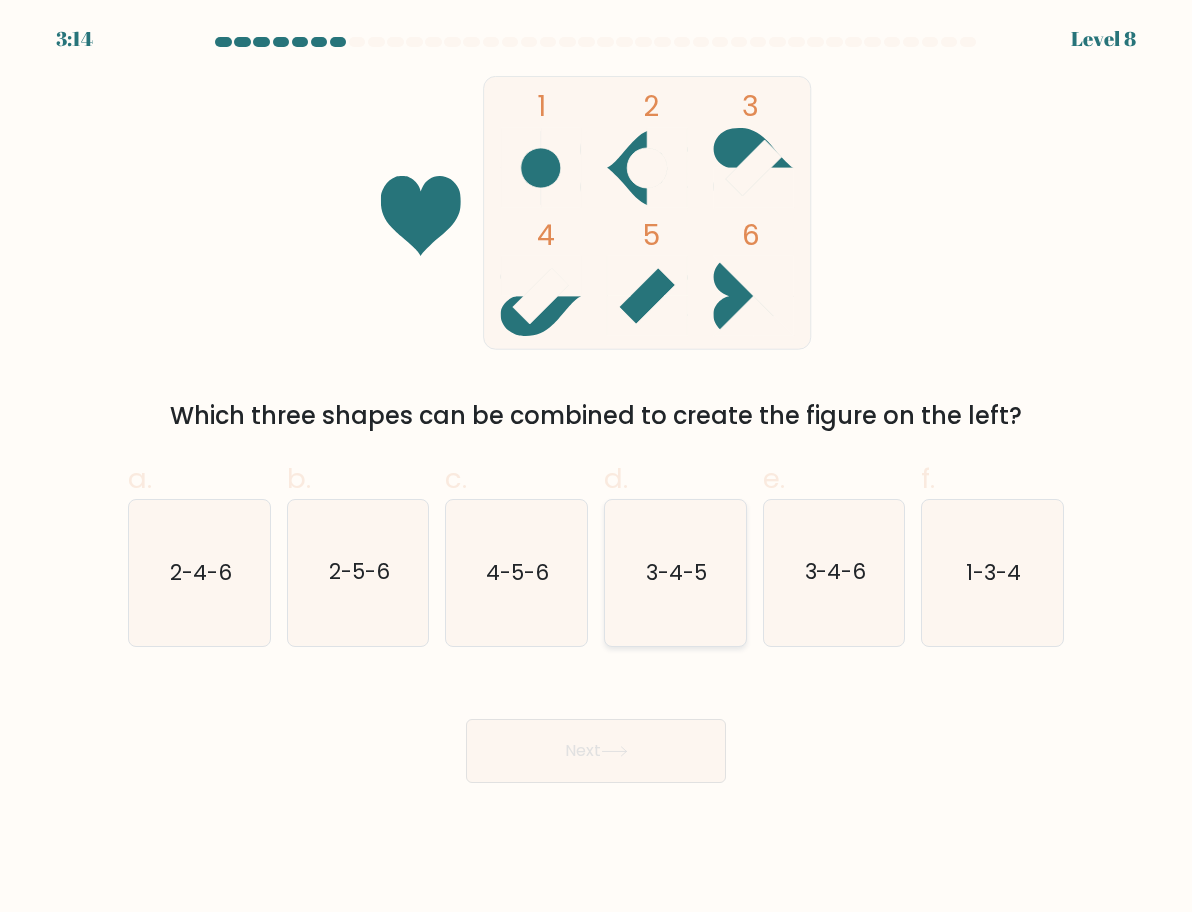 click on "3-4-5" at bounding box center (675, 572) 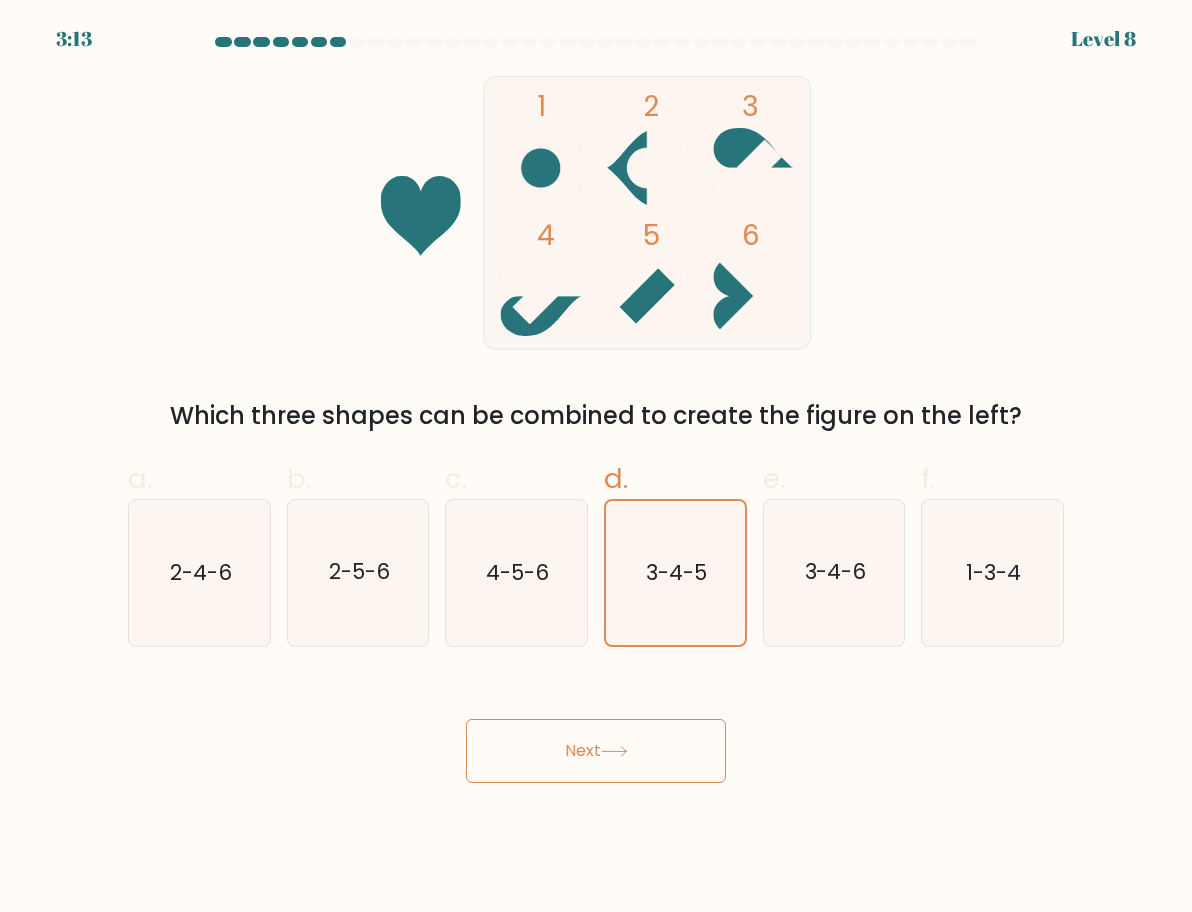 click on "Next" at bounding box center [596, 751] 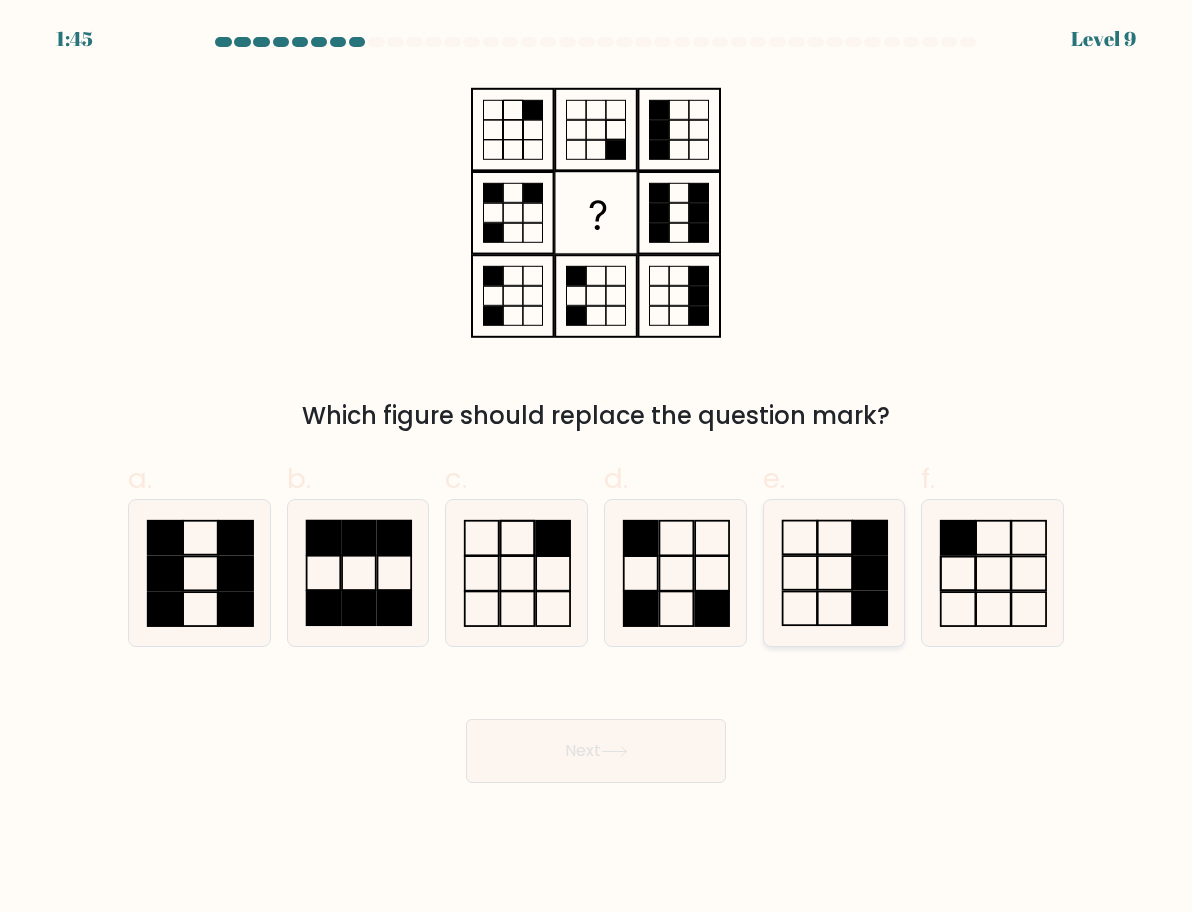 click at bounding box center (870, 609) 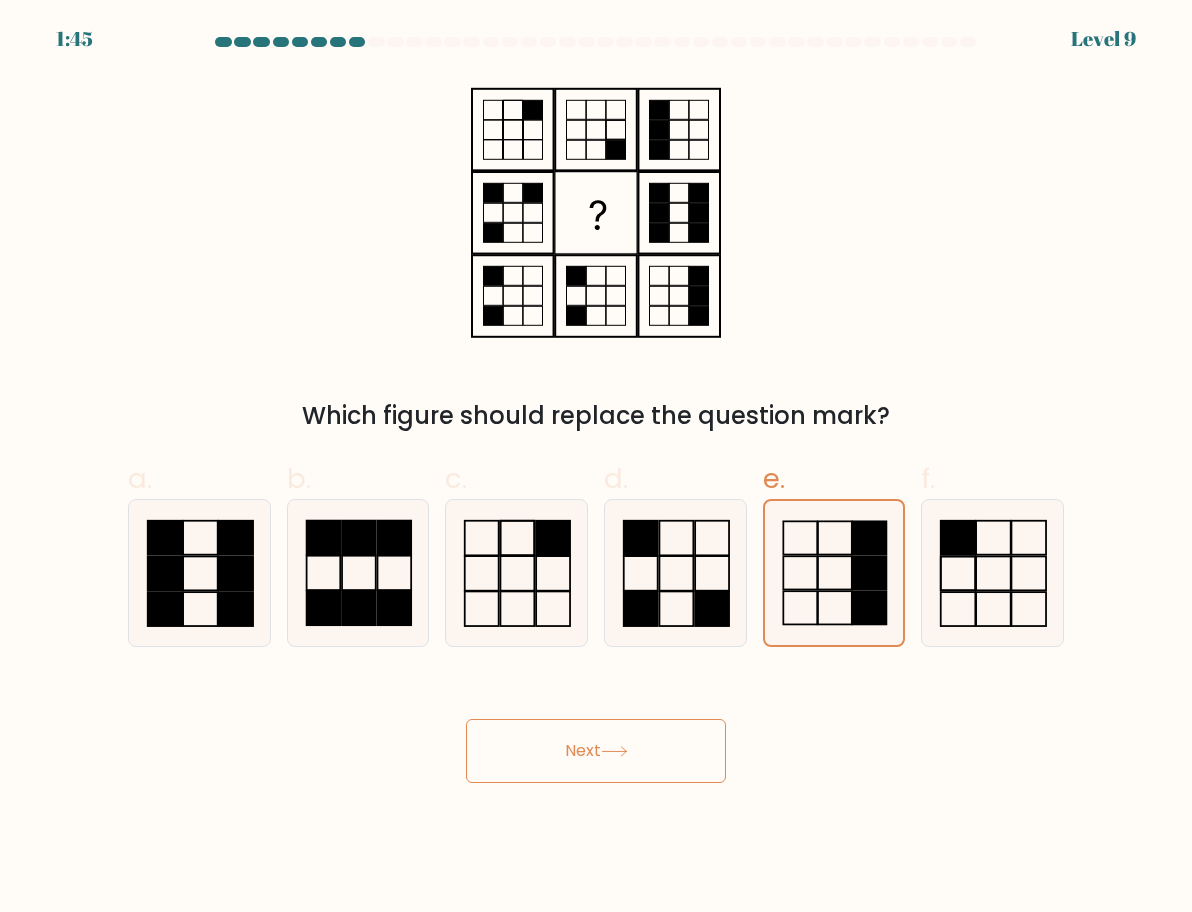 click on "Next" at bounding box center [596, 751] 